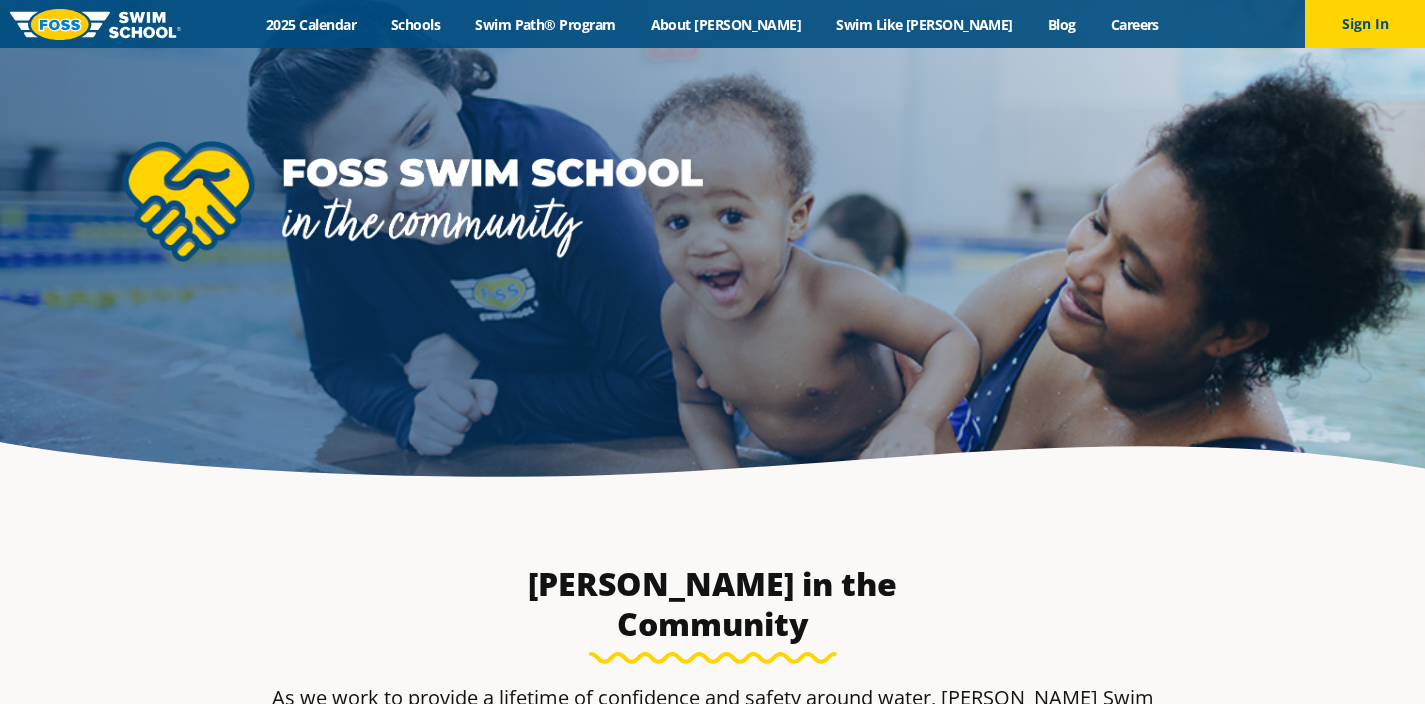scroll, scrollTop: 0, scrollLeft: 0, axis: both 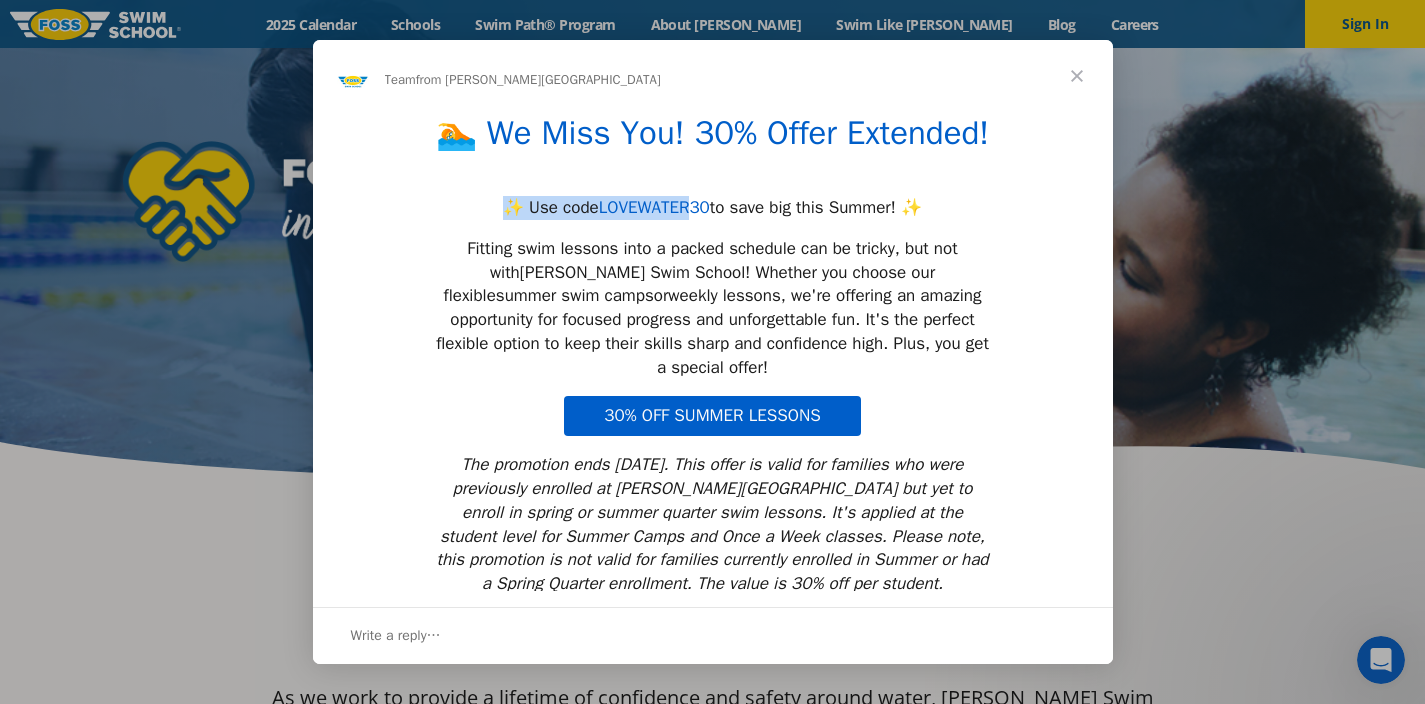 drag, startPoint x: 590, startPoint y: 193, endPoint x: 693, endPoint y: 208, distance: 104.0865 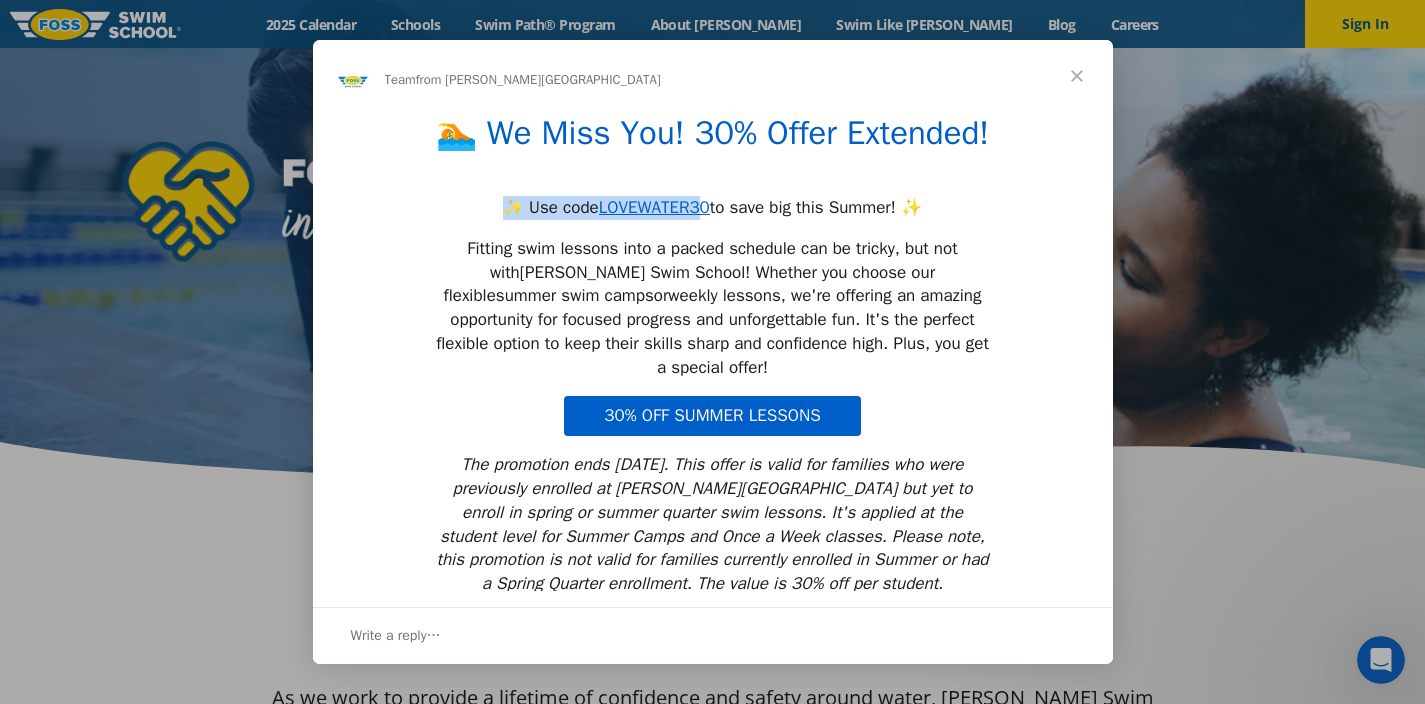 click on "🏊 We Miss You! 30% Offer Extended!  ✨ Use code  LOVEWATER30  to save big this Summer! ✨  Fitting swim lessons into a packed schedule can be tricky, but not with  Foss Swim School ! Whether you choose our flexible  summer swim camps  or  weekly lessons , we're offering an amazing opportunity for focused progress and unforgettable fun. It's the perfect flexible option to keep their skills sharp and confidence high. Plus, you get a special offer!  30% OFF SUMMER LESSONS The promotion ends July 13th, 2025. This offer is valid for families who were previously enrolled at Foss Swim School but yet to enroll in spring or summer quarter swim lessons. It's applied at the student level for Summer Camps and Once a Week classes. Please note, this promotion is not valid for families currently enrolled in Summer or had a Spring Quarter enrollment. The value is 30% off per student. Have questions? We're happy to help! Contact us today." at bounding box center (713, 382) 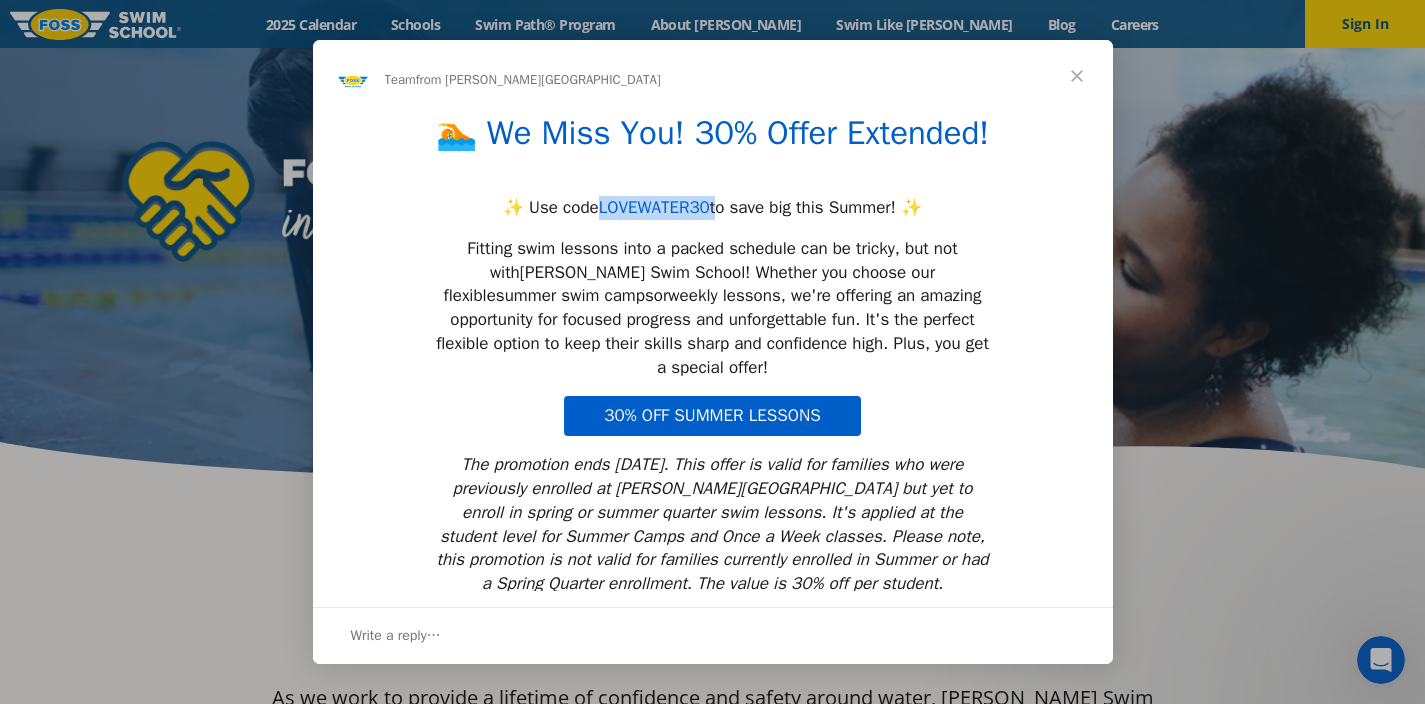 drag, startPoint x: 713, startPoint y: 198, endPoint x: 590, endPoint y: 208, distance: 123.40584 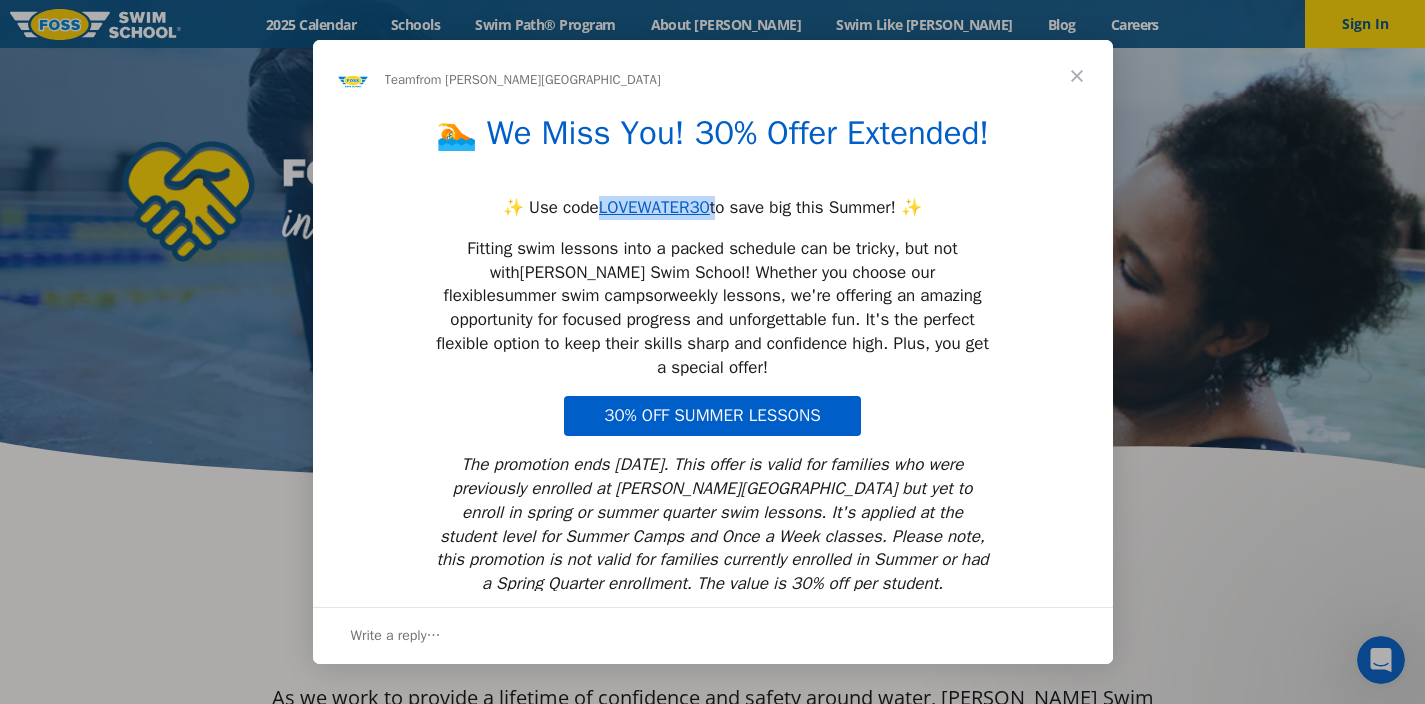 click on "30% OFF SUMMER LESSONS" at bounding box center (712, 415) 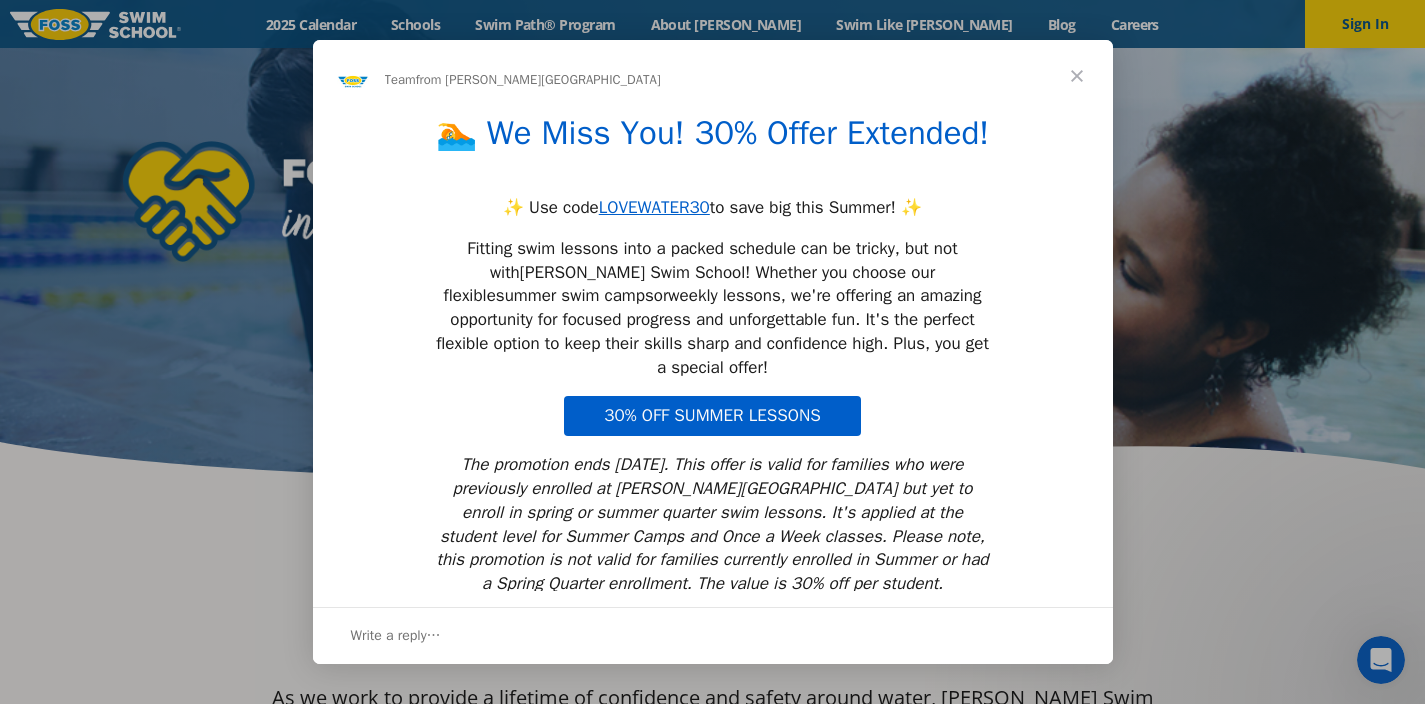 click at bounding box center [712, 352] 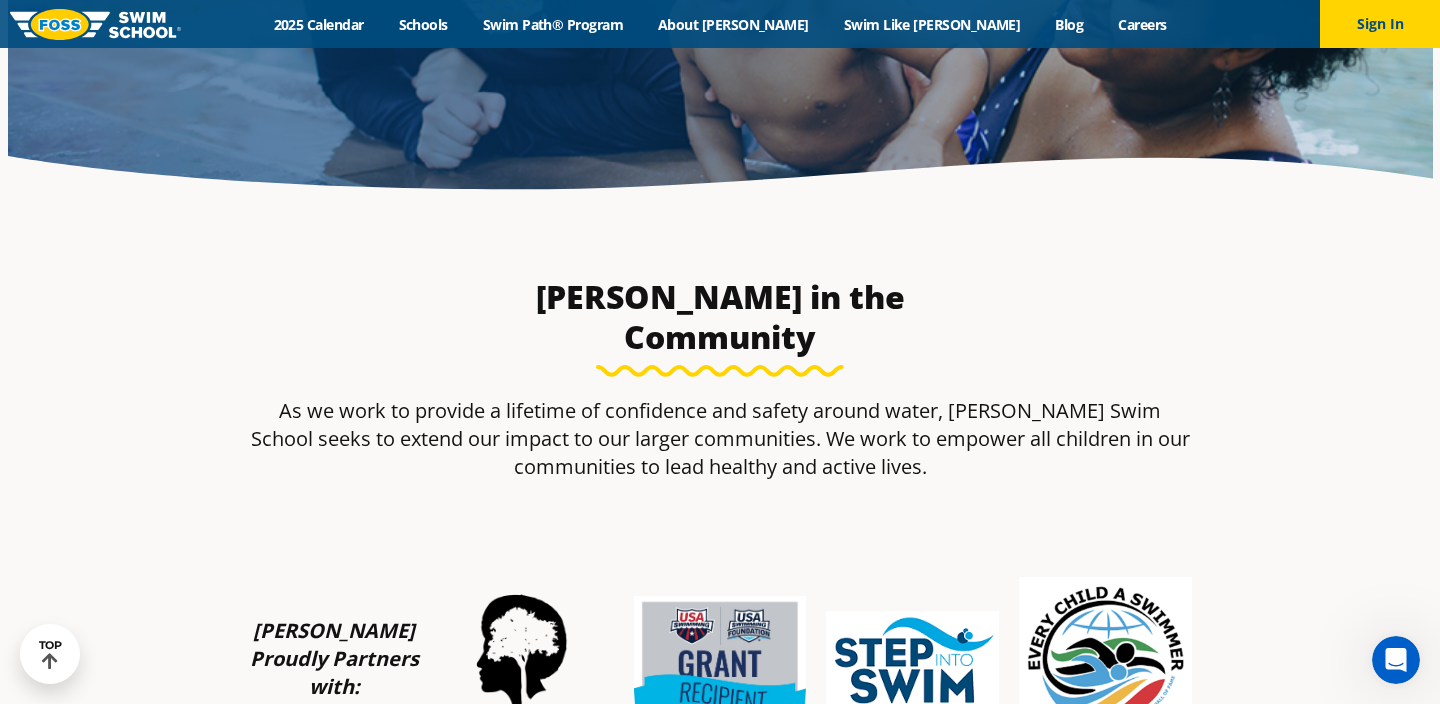 scroll, scrollTop: 300, scrollLeft: 0, axis: vertical 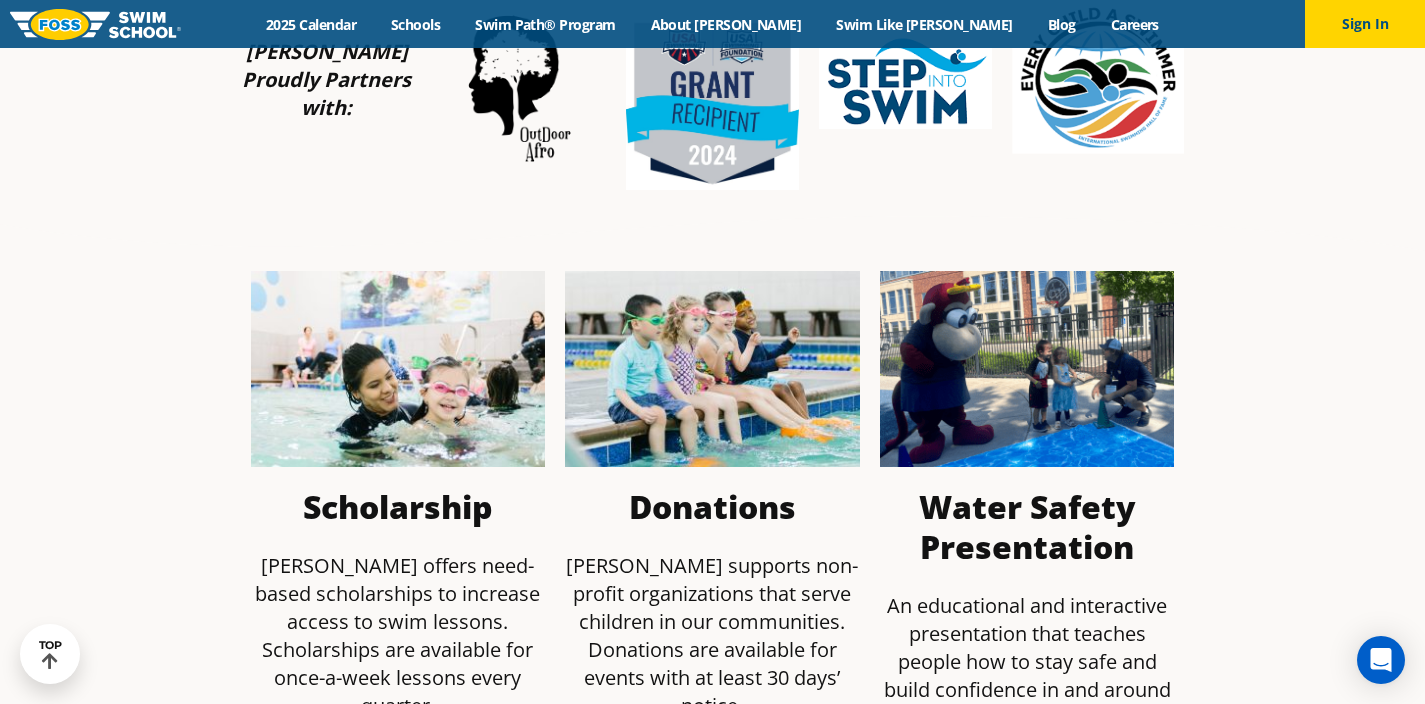 click at bounding box center (398, 369) 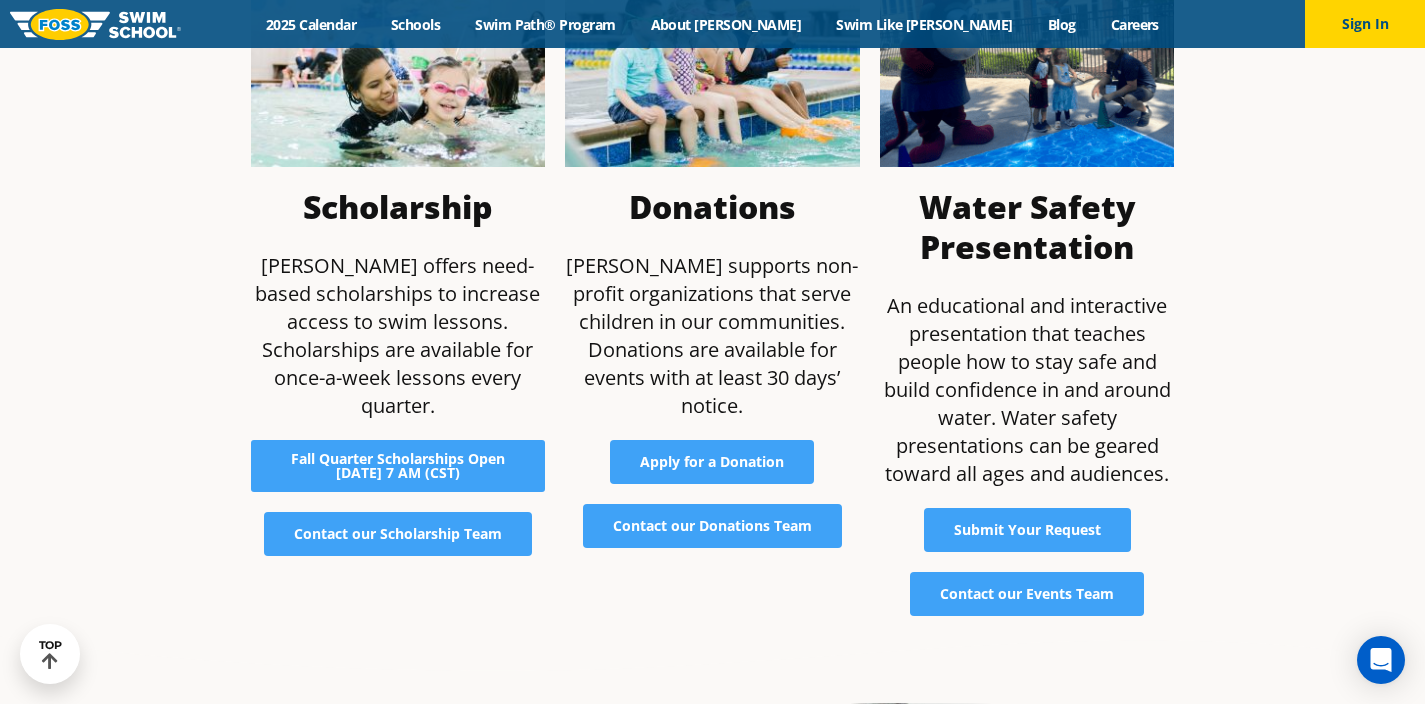 scroll, scrollTop: 1170, scrollLeft: 0, axis: vertical 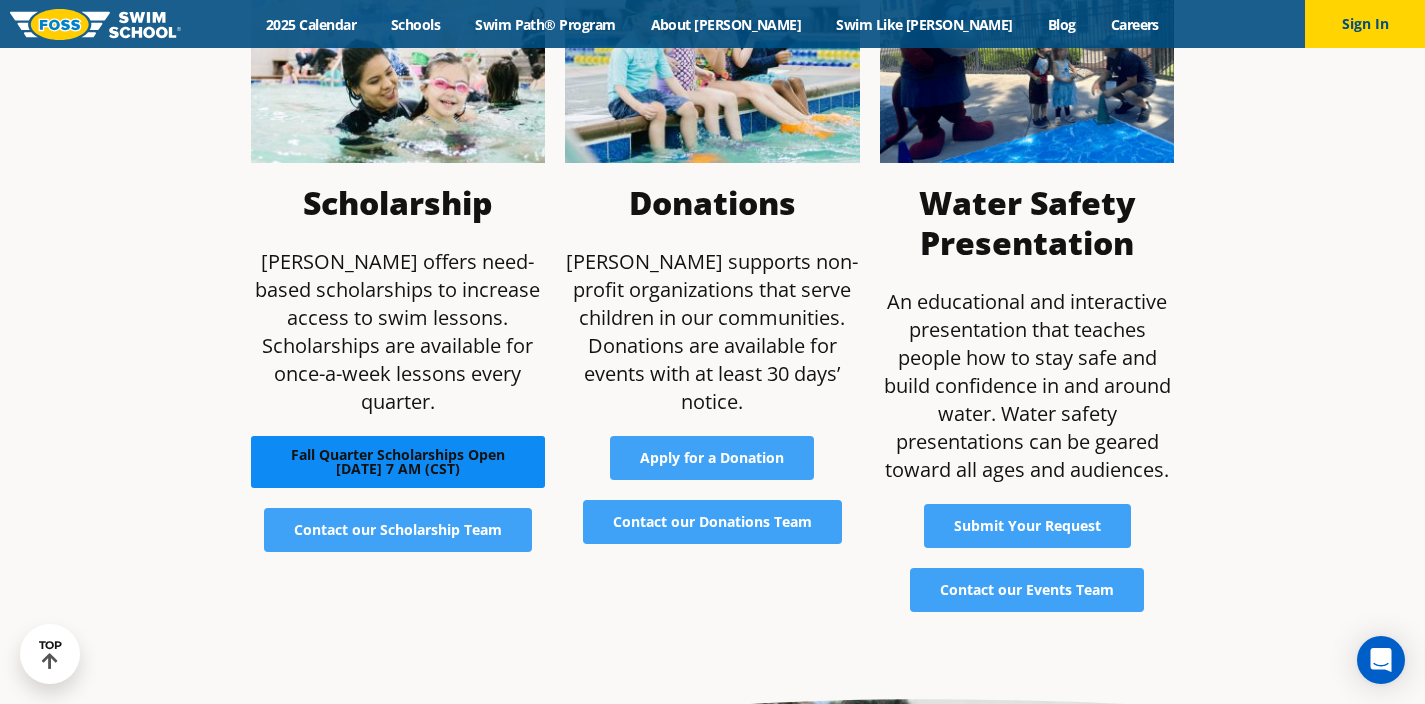 click on "Fall Quarter Scholarships Open [DATE] 7 AM (CST)" at bounding box center (398, 462) 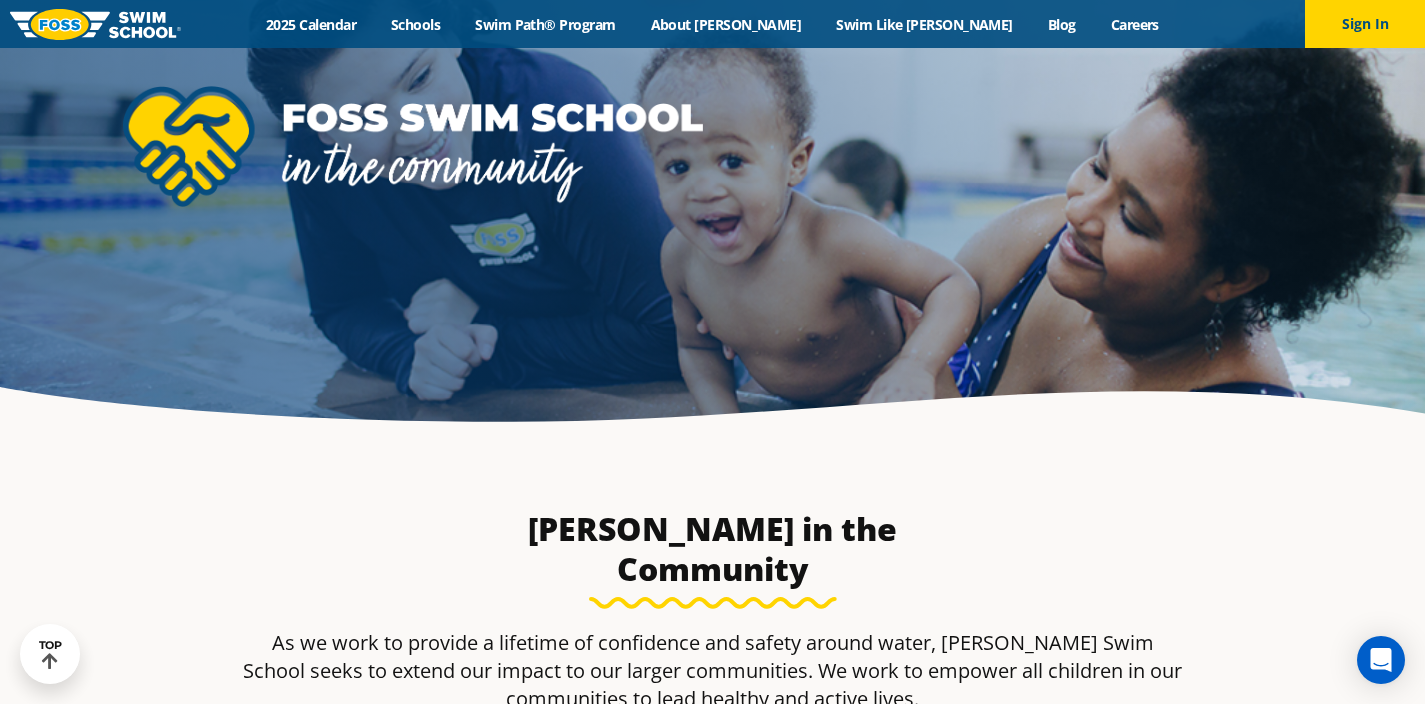 scroll, scrollTop: 0, scrollLeft: 0, axis: both 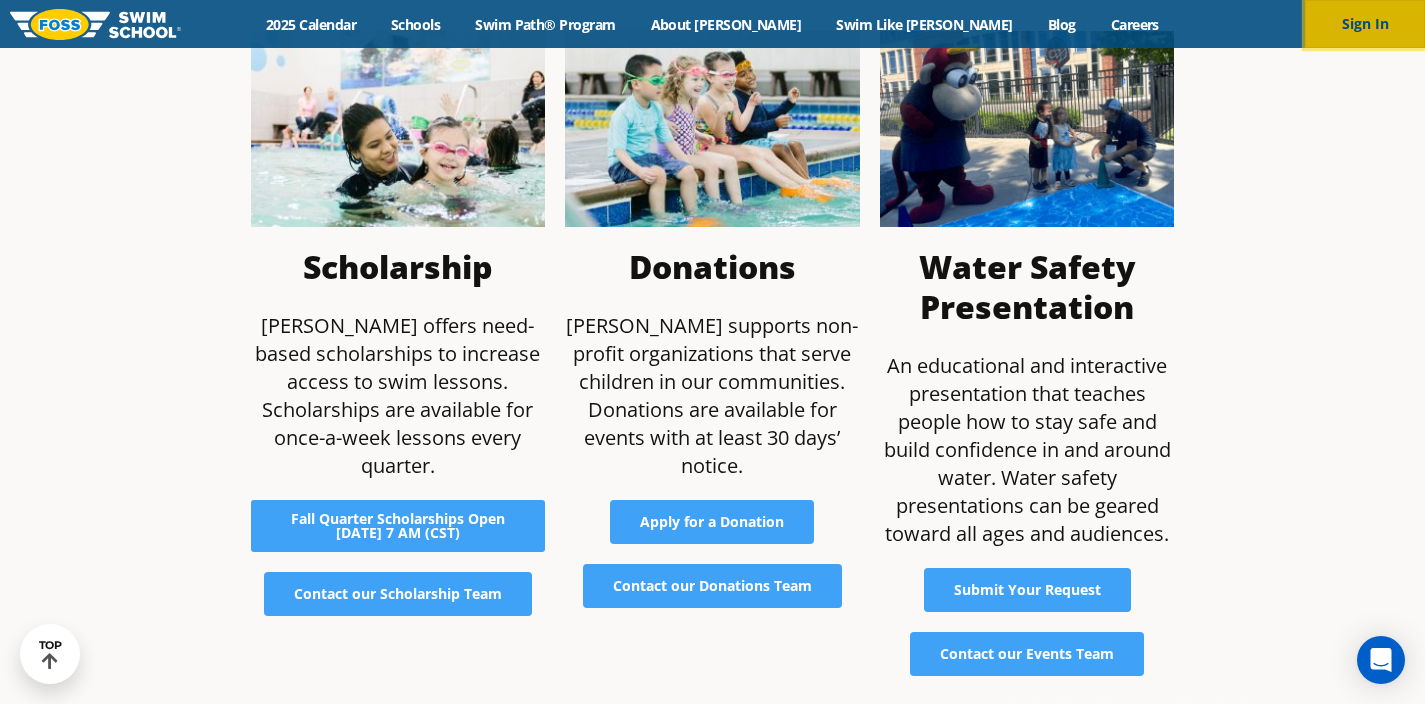 click on "Sign In" at bounding box center (1365, 24) 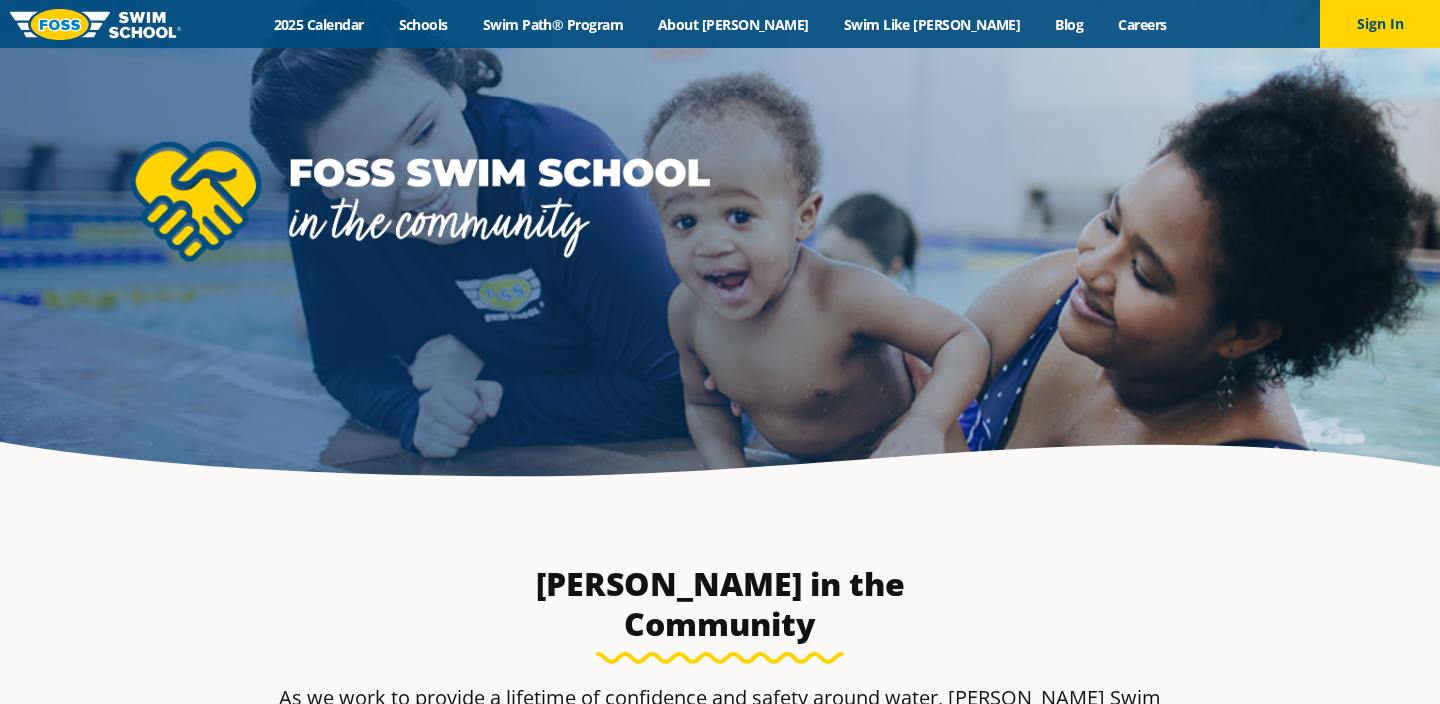 scroll, scrollTop: 0, scrollLeft: 0, axis: both 